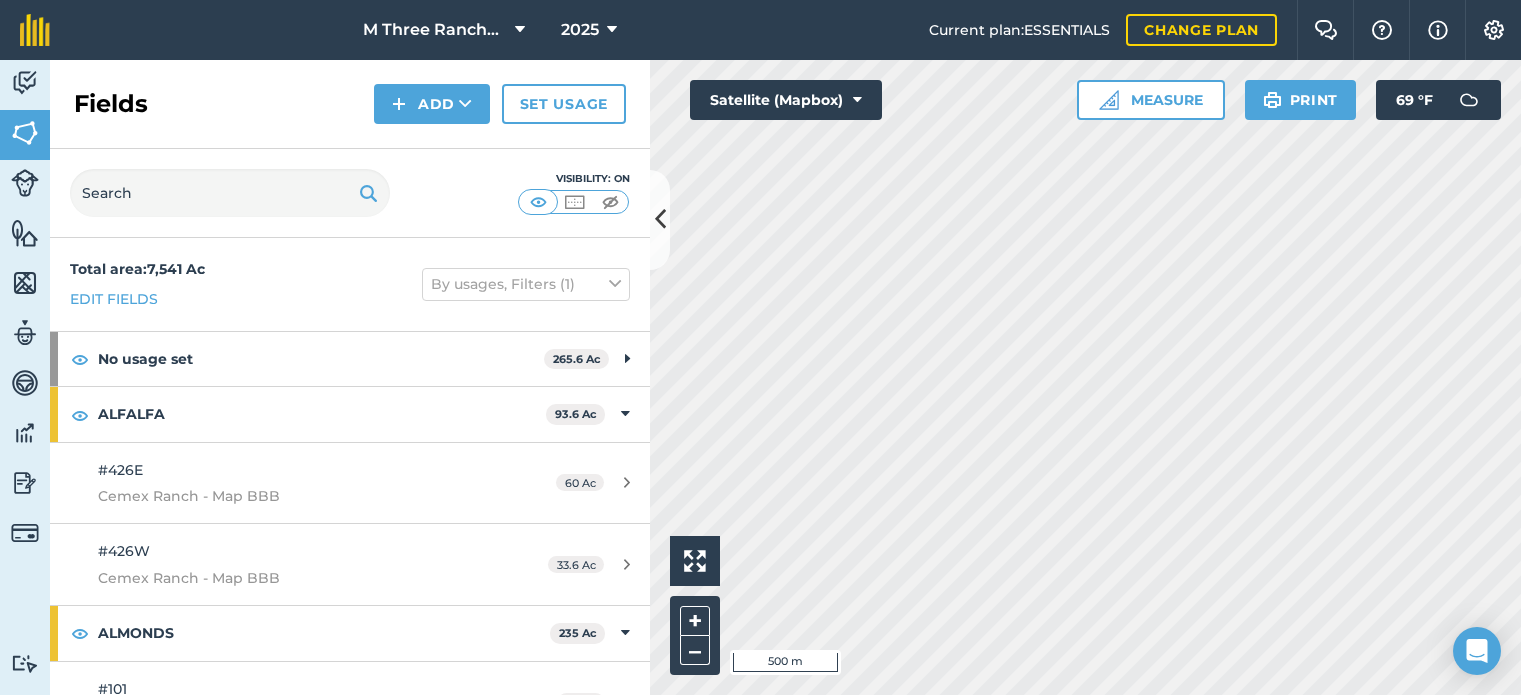 scroll, scrollTop: 0, scrollLeft: 0, axis: both 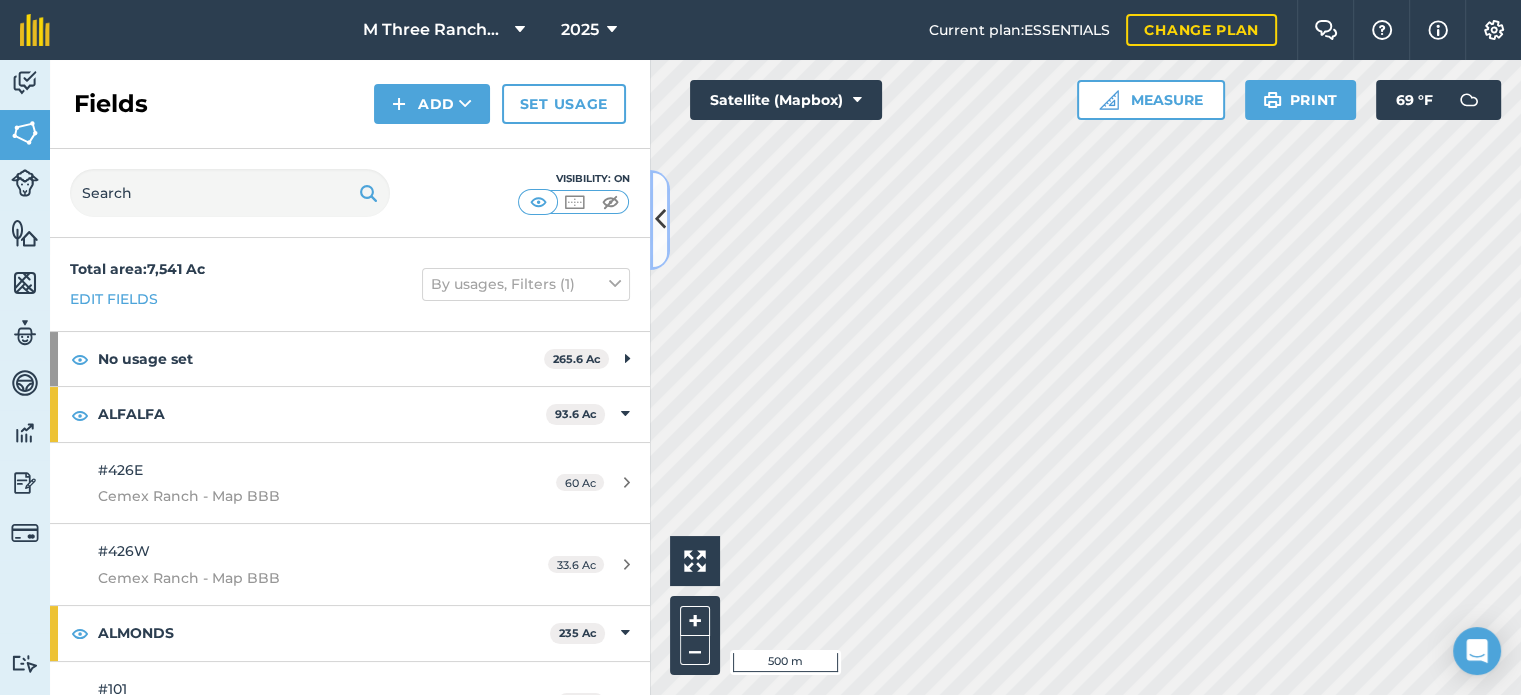 click at bounding box center [660, 219] 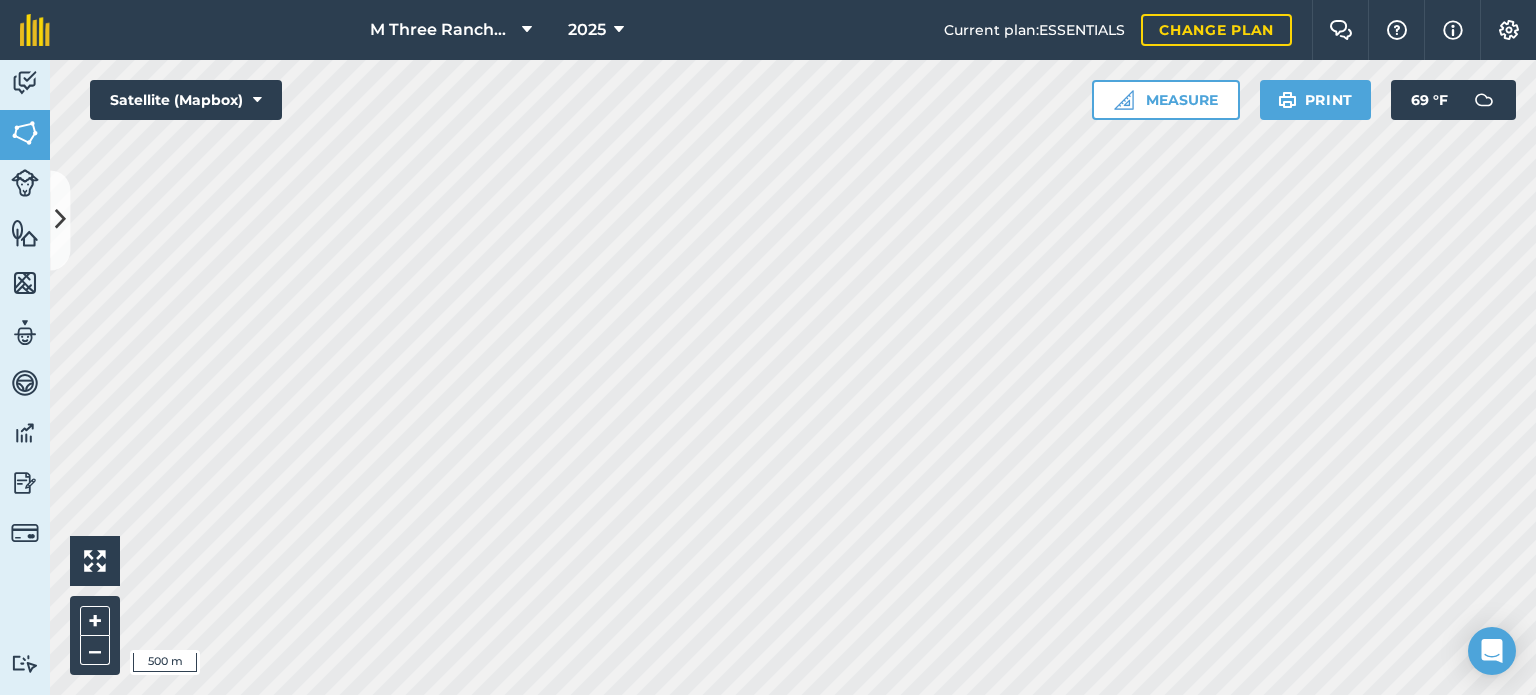 click on "M Three Ranches LLC 2025 Current plan :  ESSENTIALS   Change plan Farm Chat Help Info Settings M Three Ranches LLC  -  2025 Printed on  [DATE] Field usages No usage set ALFALFA ALMONDS BARLEY Citrus/Other Fruits CORN CUCURBITS-SEEDS: OTHERS GARBANZO GARLIC GRAPES: WINE Idle MILO OLIVES Other Other Peppers PISTACHIOS RICE Seed Crops Sorghum SUNFLOWER TEFF GRASS TOMATOES TRITICALE Vine Seed WALNUTS WHEAT Winter Squash Feature types Farm HQ Filter Station Low Lift Pump Outbuildings Trees Water WELL Activity Fields Livestock Features Maps Team Vehicles Data Reporting Billing Tutorials Tutorials Fields   Add   Set usage Visibility: On Total area :  7,541   Ac Edit fields By usages, Filters (1) No usage set 265.6   Ac Field 1 18.03   Ac Field 10 3.001   Ac Field 11 1.399   Ac Field 12 4.19   Ac Field 13 3.603   Ac Field 14 0.5014   Ac Field 15 26.66   Ac Field 16 11.52   Ac Field 17 16.56   Ac Field 18 5.254   Ac Field 19 11.49   Ac Field 2 8.789   Ac Field 20 20.86   Ac Field 21 1.904   Ac   Ac" at bounding box center (768, 13386) 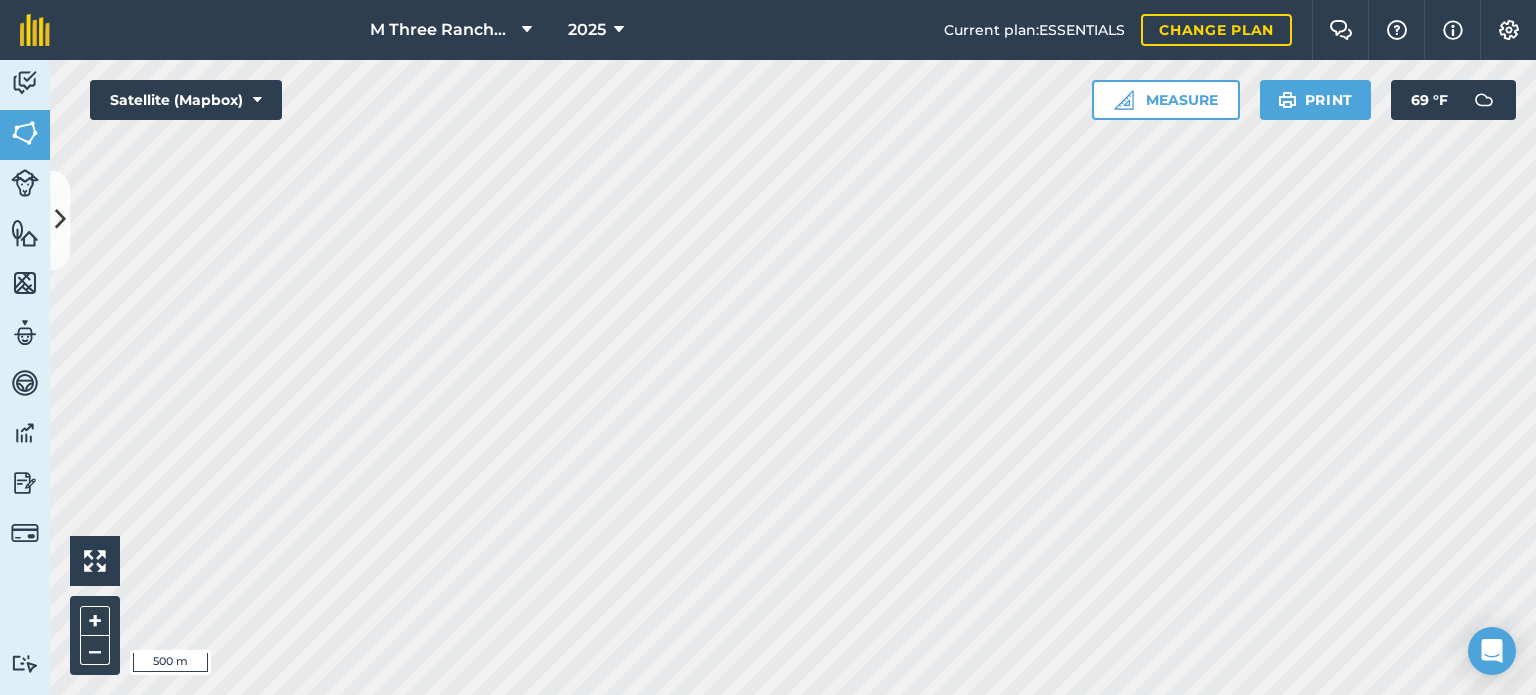 click on "M Three Ranches LLC 2025 Current plan :  ESSENTIALS   Change plan Farm Chat Help Info Settings M Three Ranches LLC  -  2025 Printed on  [DATE] Field usages No usage set ALFALFA ALMONDS BARLEY Citrus/Other Fruits CORN CUCURBITS-SEEDS: OTHERS GARBANZO GARLIC GRAPES: WINE Idle MILO OLIVES Other Other Peppers PISTACHIOS RICE Seed Crops Sorghum SUNFLOWER TEFF GRASS TOMATOES TRITICALE Vine Seed WALNUTS WHEAT Winter Squash Feature types Farm HQ Filter Station Low Lift Pump Outbuildings Trees Water WELL Activity Fields Livestock Features Maps Team Vehicles Data Reporting Billing Tutorials Tutorials Fields   Add   Set usage Visibility: On Total area :  7,541   Ac Edit fields By usages, Filters (1) No usage set 265.6   Ac Field 1 18.03   Ac Field 10 3.001   Ac Field 11 1.399   Ac Field 12 4.19   Ac Field 13 3.603   Ac Field 14 0.5014   Ac Field 15 26.66   Ac Field 16 11.52   Ac Field 17 16.56   Ac Field 18 5.254   Ac Field 19 11.49   Ac Field 2 8.789   Ac Field 20 20.86   Ac Field 21 1.904   Ac   Ac" at bounding box center [768, 13386] 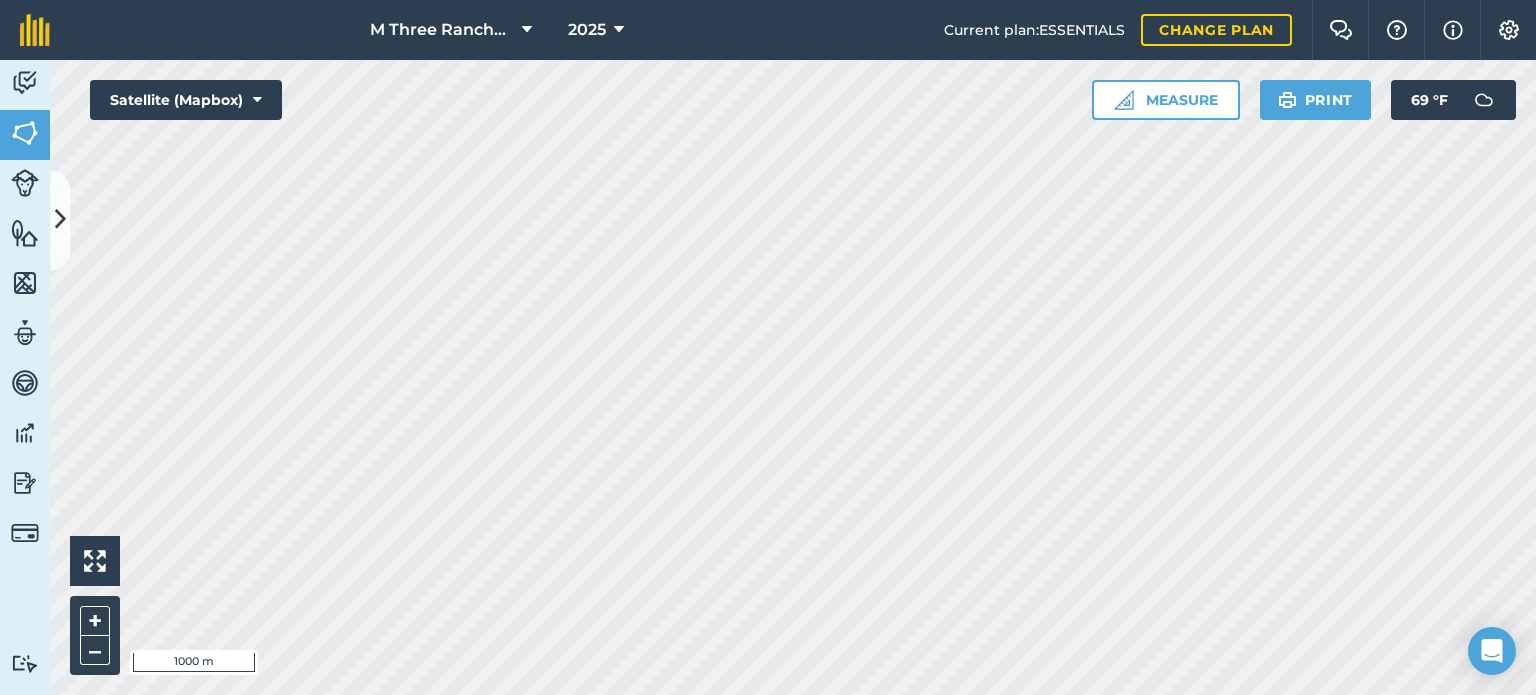 click on "Click to start drawing i 1000 m + – Satellite (Mapbox) Measure Print 69   ° F" at bounding box center [793, 377] 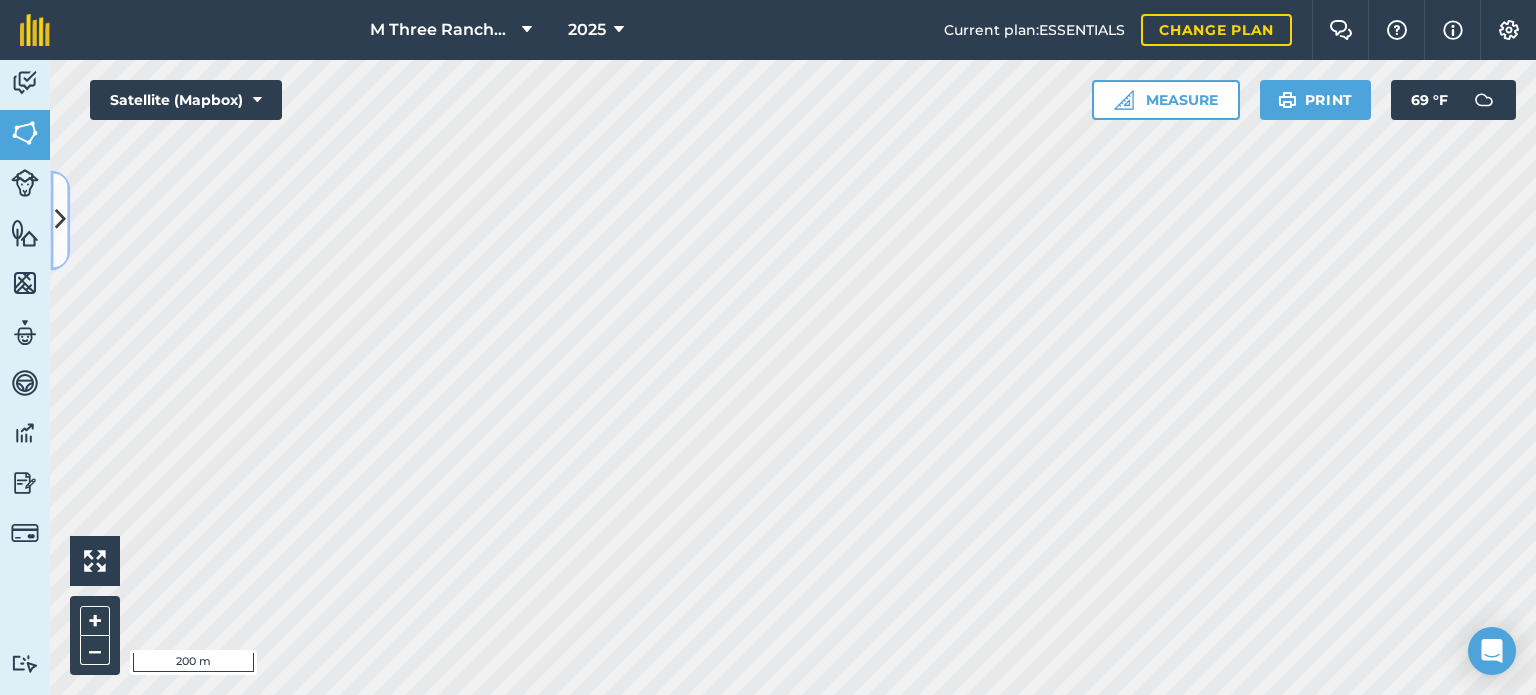 click at bounding box center (60, 220) 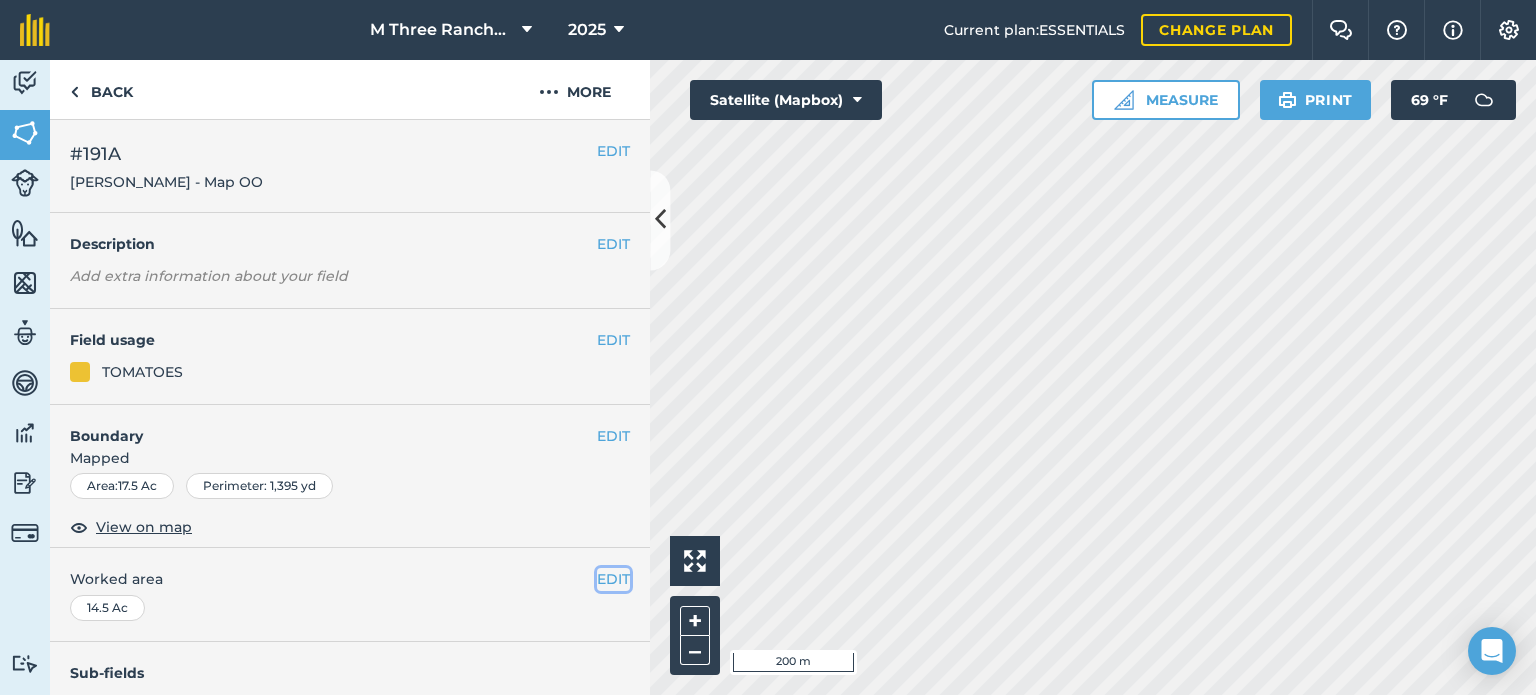 click on "EDIT" at bounding box center (613, 579) 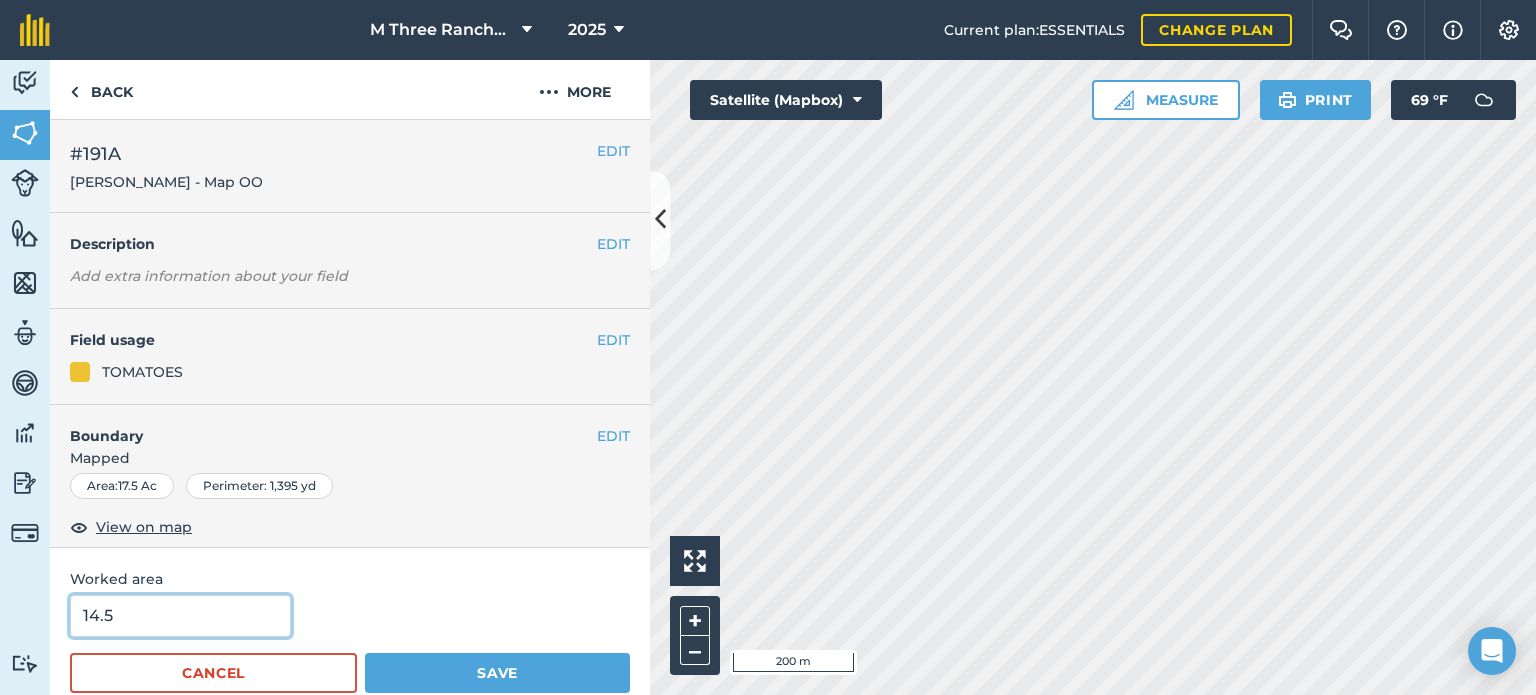click on "14.5" at bounding box center [180, 616] 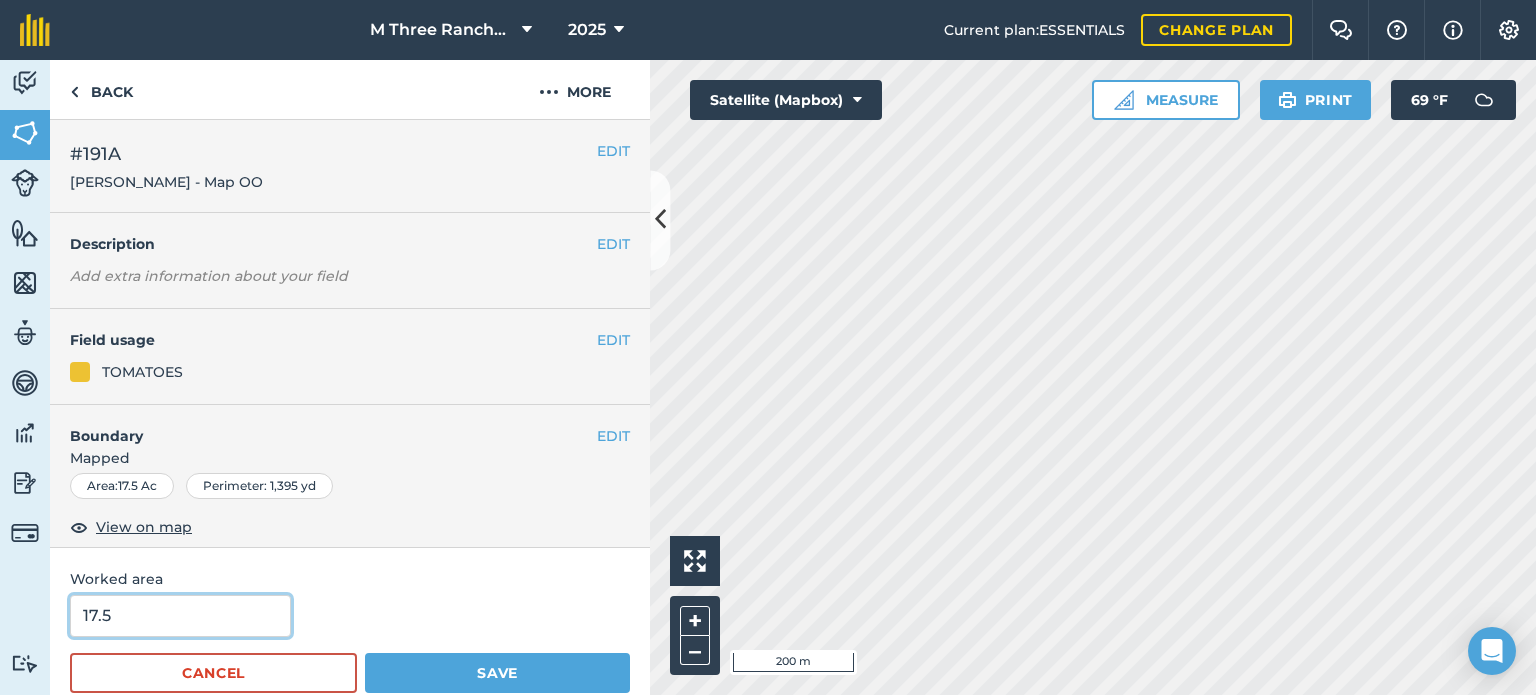 type on "17.5" 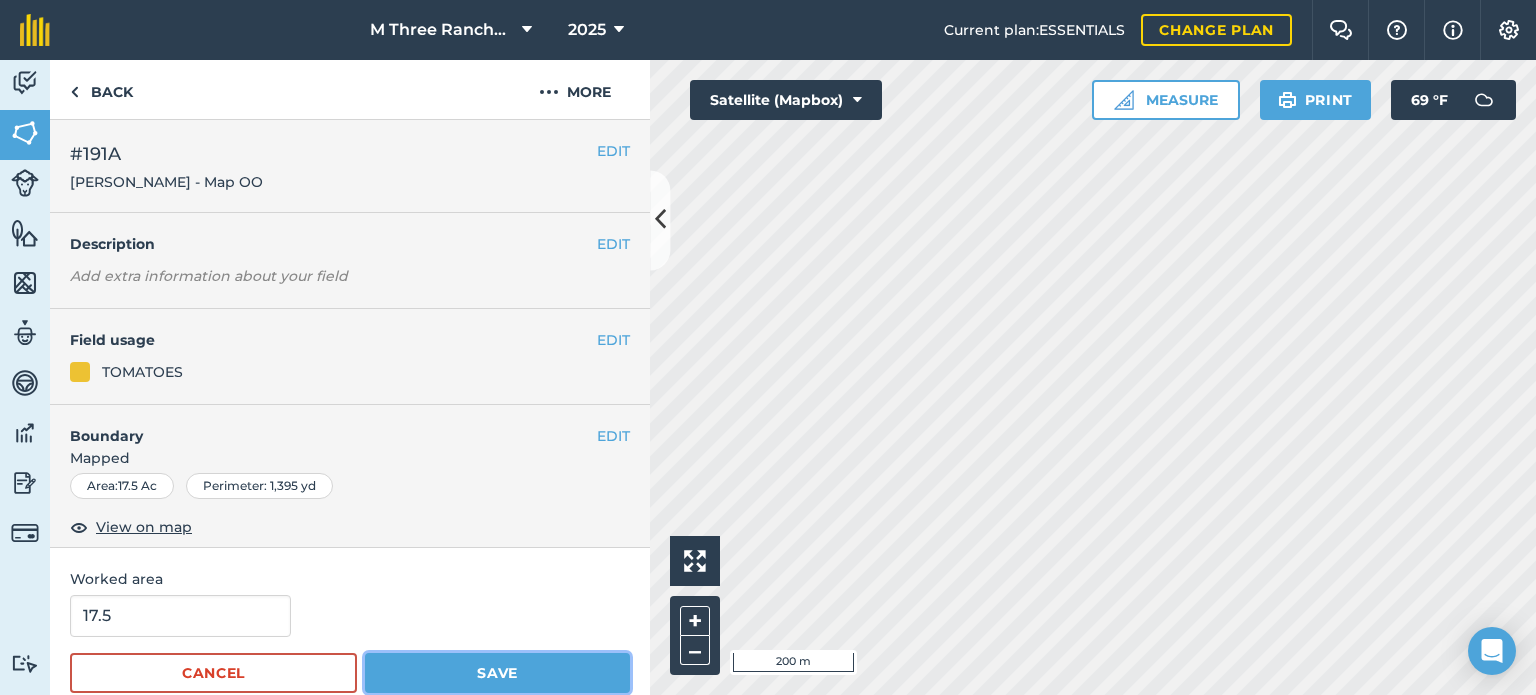 click on "Save" at bounding box center (497, 673) 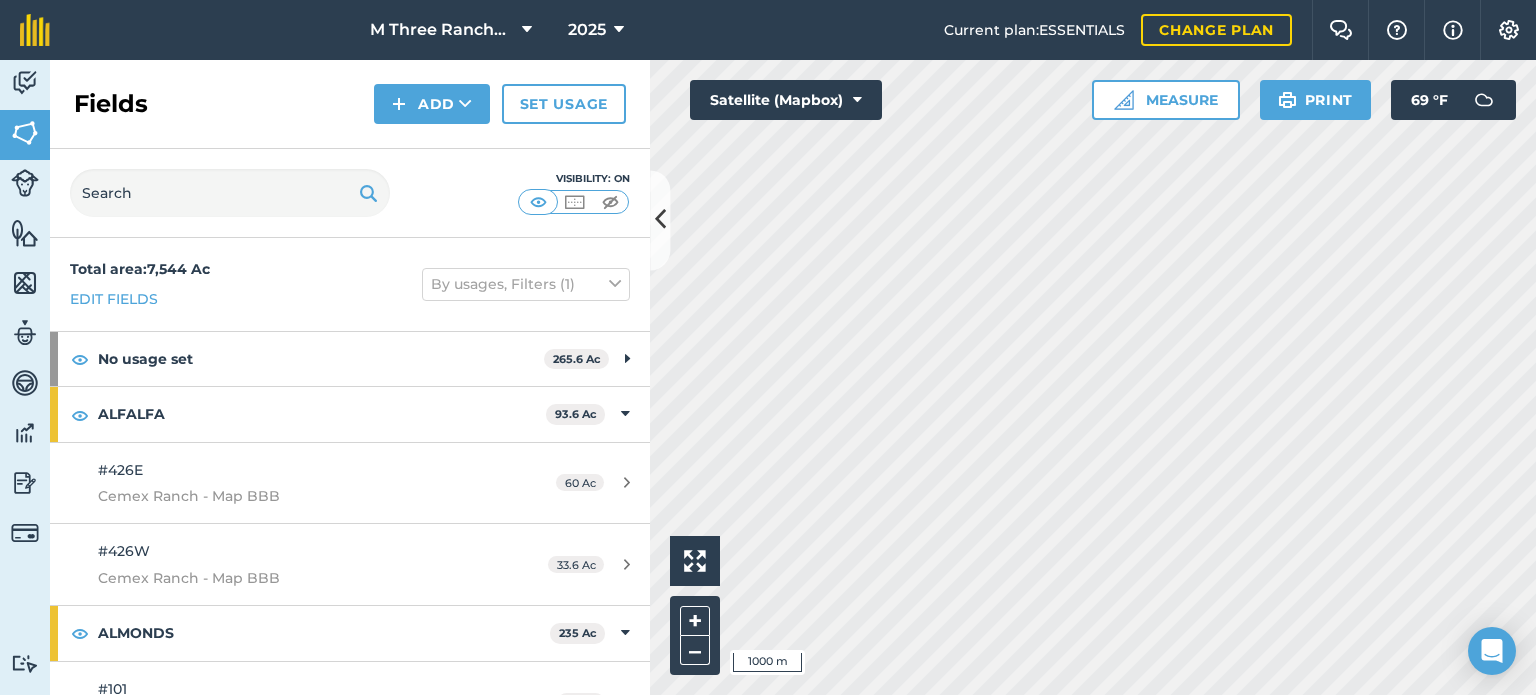 click on "M Three Ranches LLC 2025 Current plan :  ESSENTIALS   Change plan Farm Chat Help Info Settings M Three Ranches LLC  -  2025 Printed on  [DATE] Field usages No usage set ALFALFA ALMONDS BARLEY Citrus/Other Fruits CORN CUCURBITS-SEEDS: OTHERS GARBANZO GARLIC GRAPES: WINE Idle MILO OLIVES Other Other Peppers PISTACHIOS RICE Seed Crops Sorghum SUNFLOWER TEFF GRASS TOMATOES TRITICALE Vine Seed WALNUTS WHEAT Winter Squash Feature types Farm HQ Filter Station Low Lift Pump Outbuildings Trees Water WELL Activity Fields Livestock Features Maps Team Vehicles Data Reporting Billing Tutorials Tutorials Fields   Add   Set usage Visibility: On Total area :  7,544   Ac Edit fields By usages, Filters (1) No usage set 265.6   Ac Field 1 18.03   Ac Field 10 3.001   Ac Field 11 1.399   Ac Field 12 4.19   Ac Field 13 3.603   Ac Field 14 0.5014   Ac Field 15 26.66   Ac Field 16 11.52   Ac Field 17 16.56   Ac Field 18 5.254   Ac Field 19 11.49   Ac Field 2 8.789   Ac Field 20 20.86   Ac Field 21 1.904   Ac   Ac" at bounding box center [768, 13386] 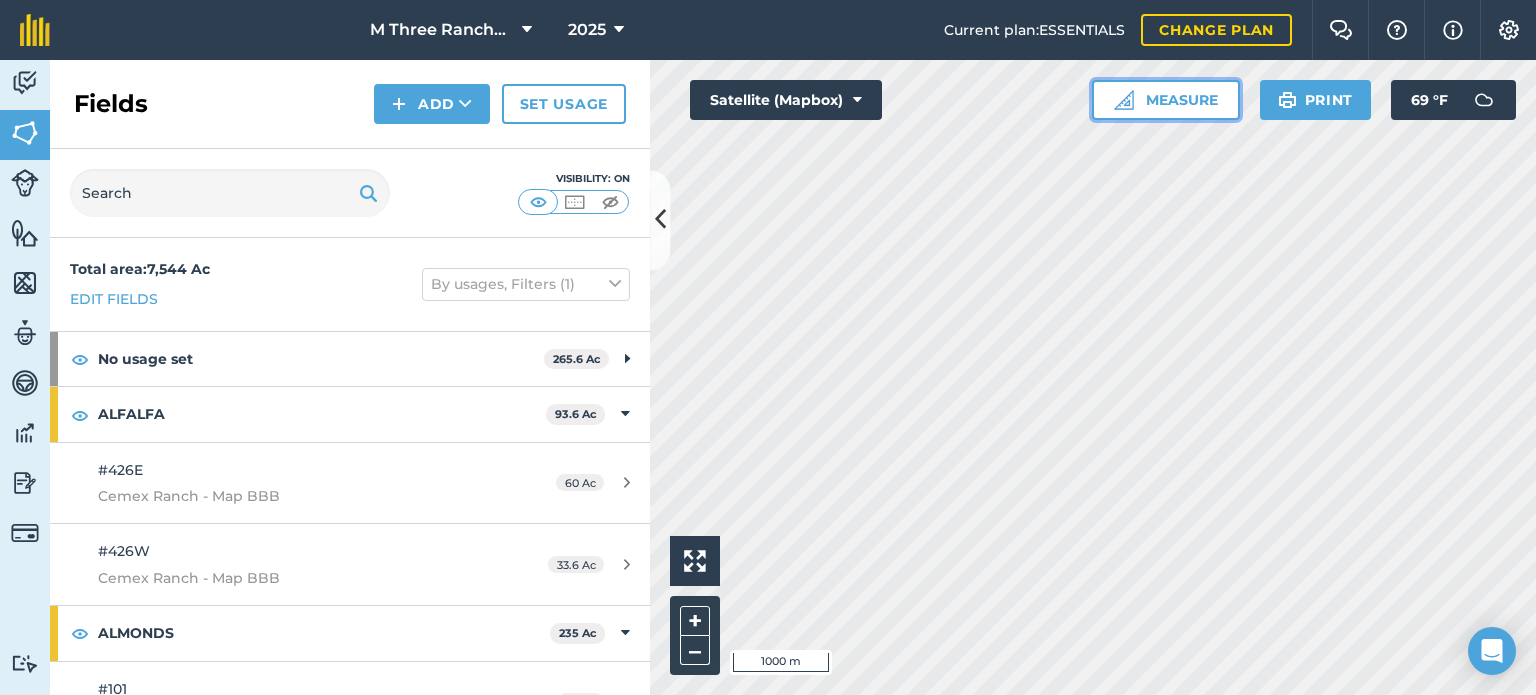 click on "Measure" at bounding box center [1166, 100] 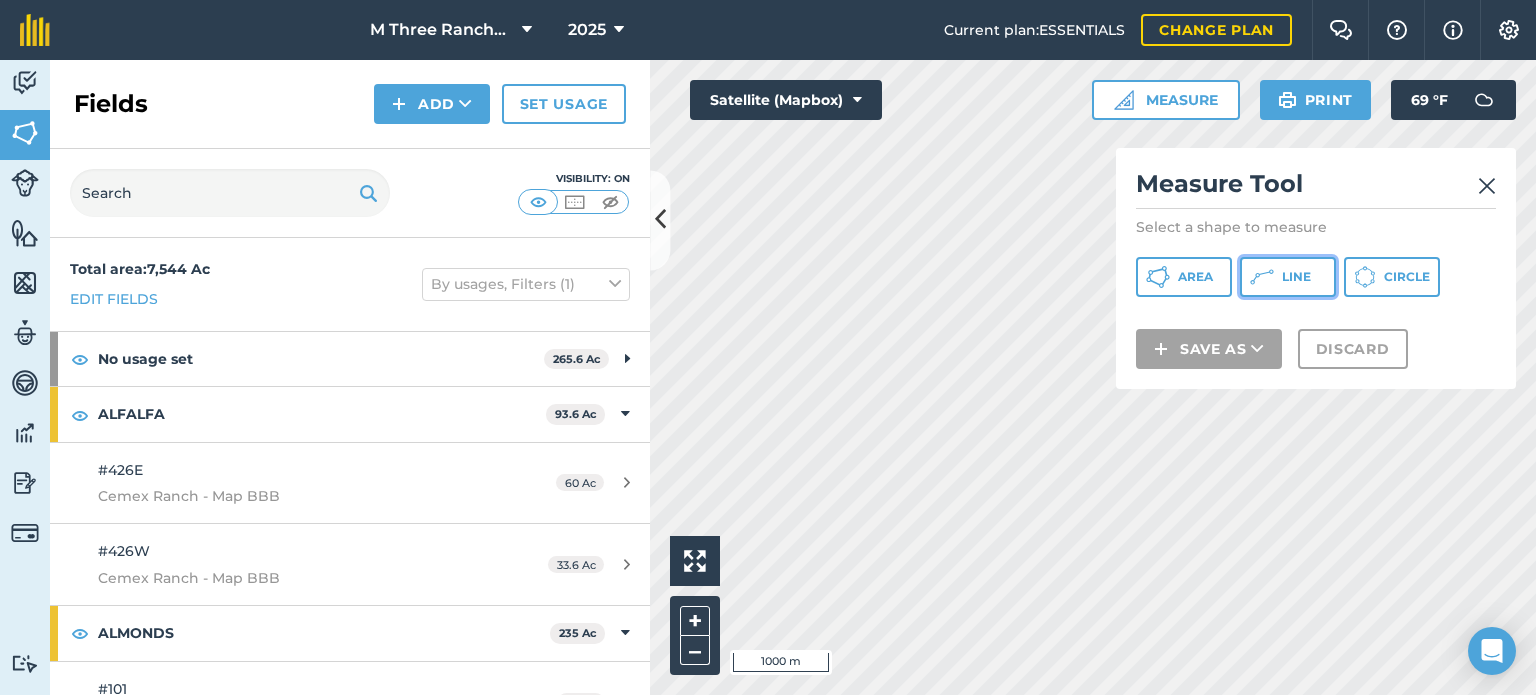 click on "Line" at bounding box center [1296, 277] 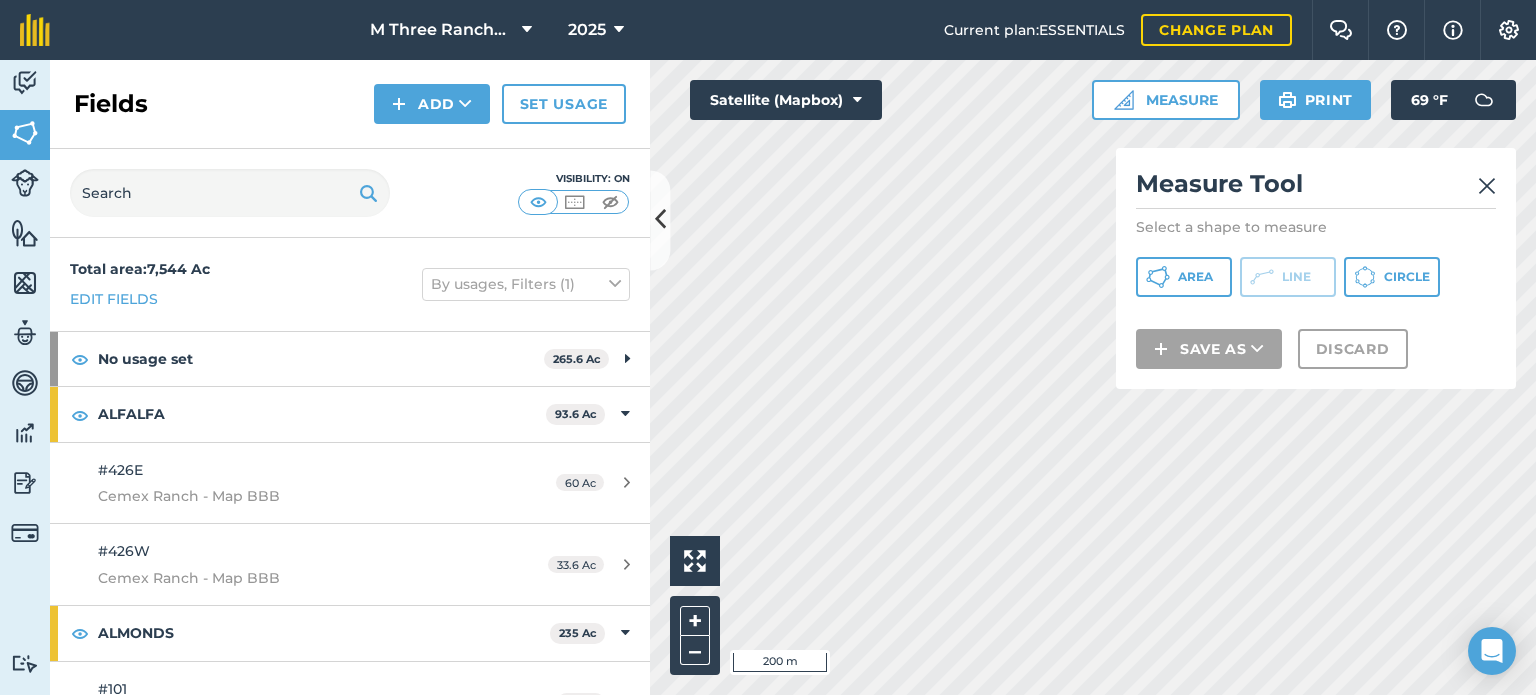 click at bounding box center (1487, 186) 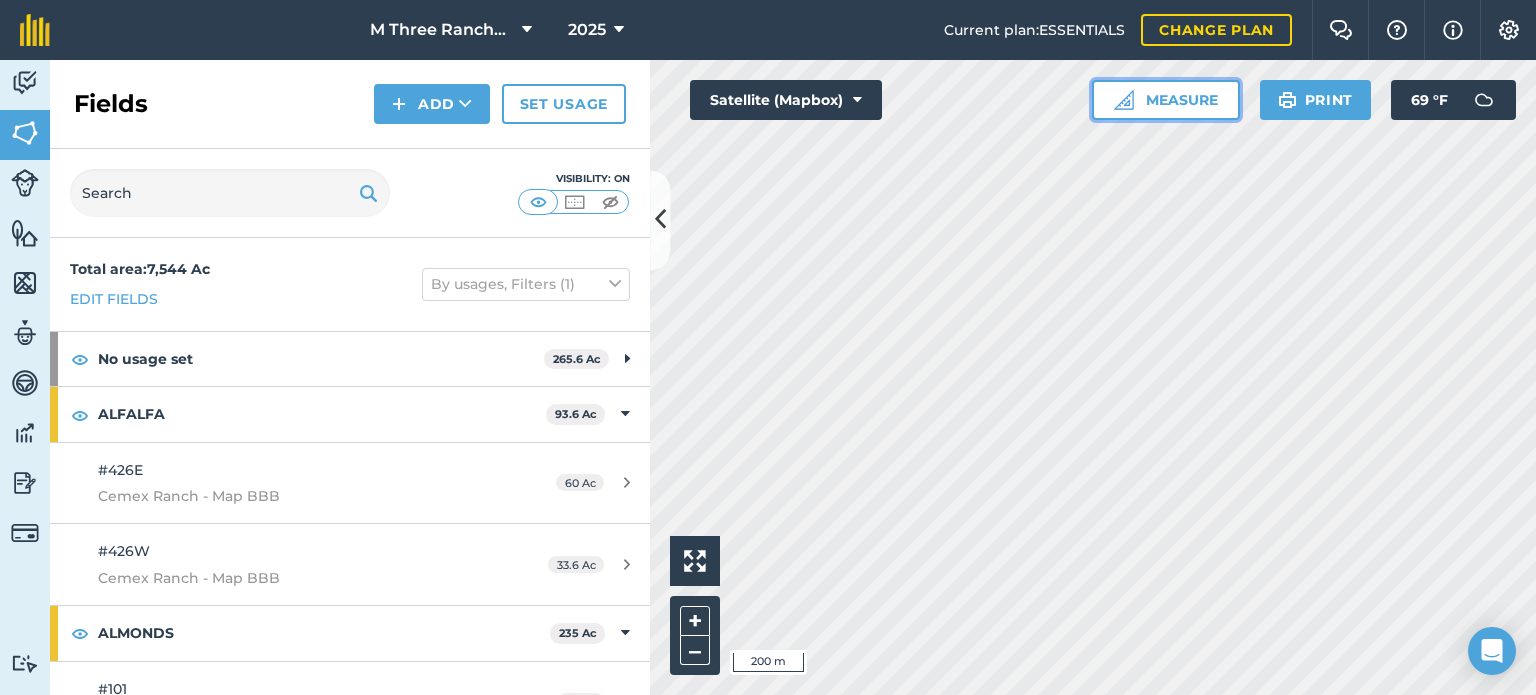click on "Measure" at bounding box center (1166, 100) 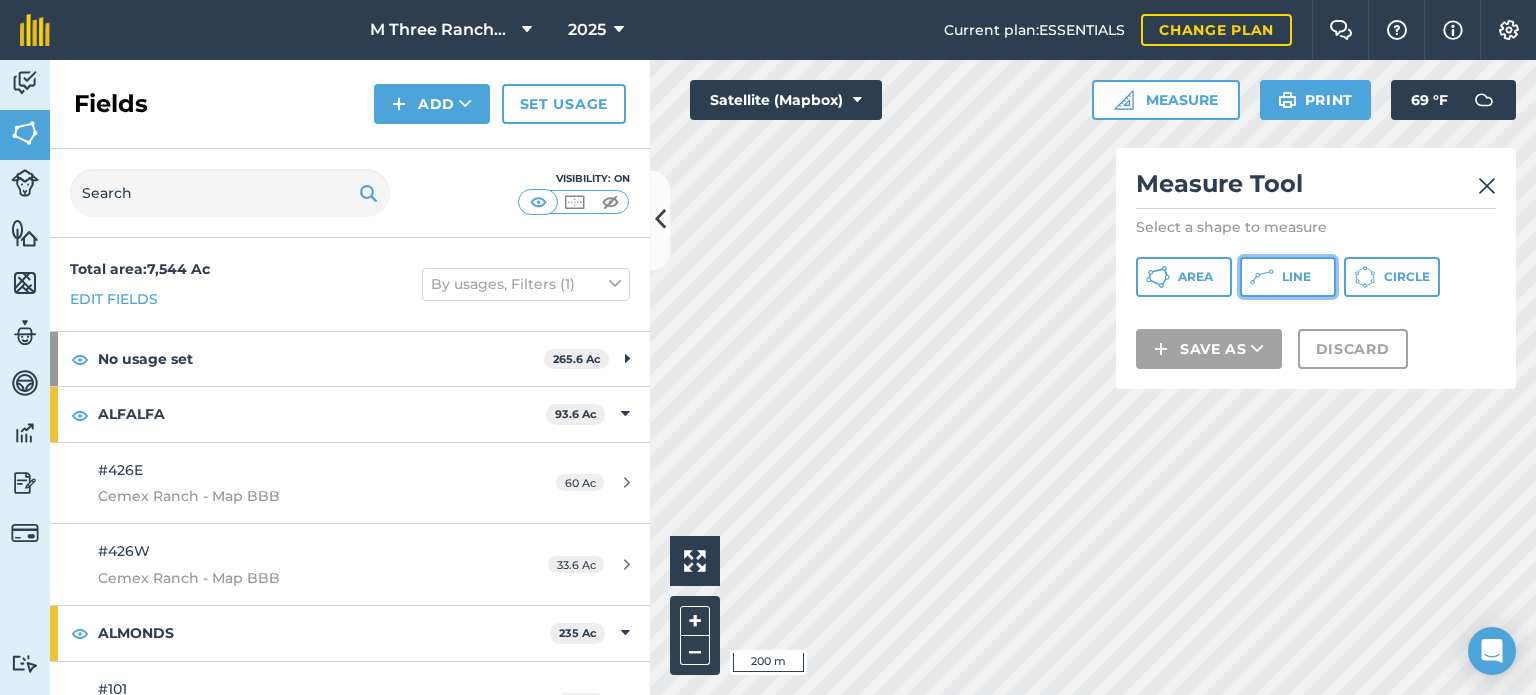 click on "Line" at bounding box center [1296, 277] 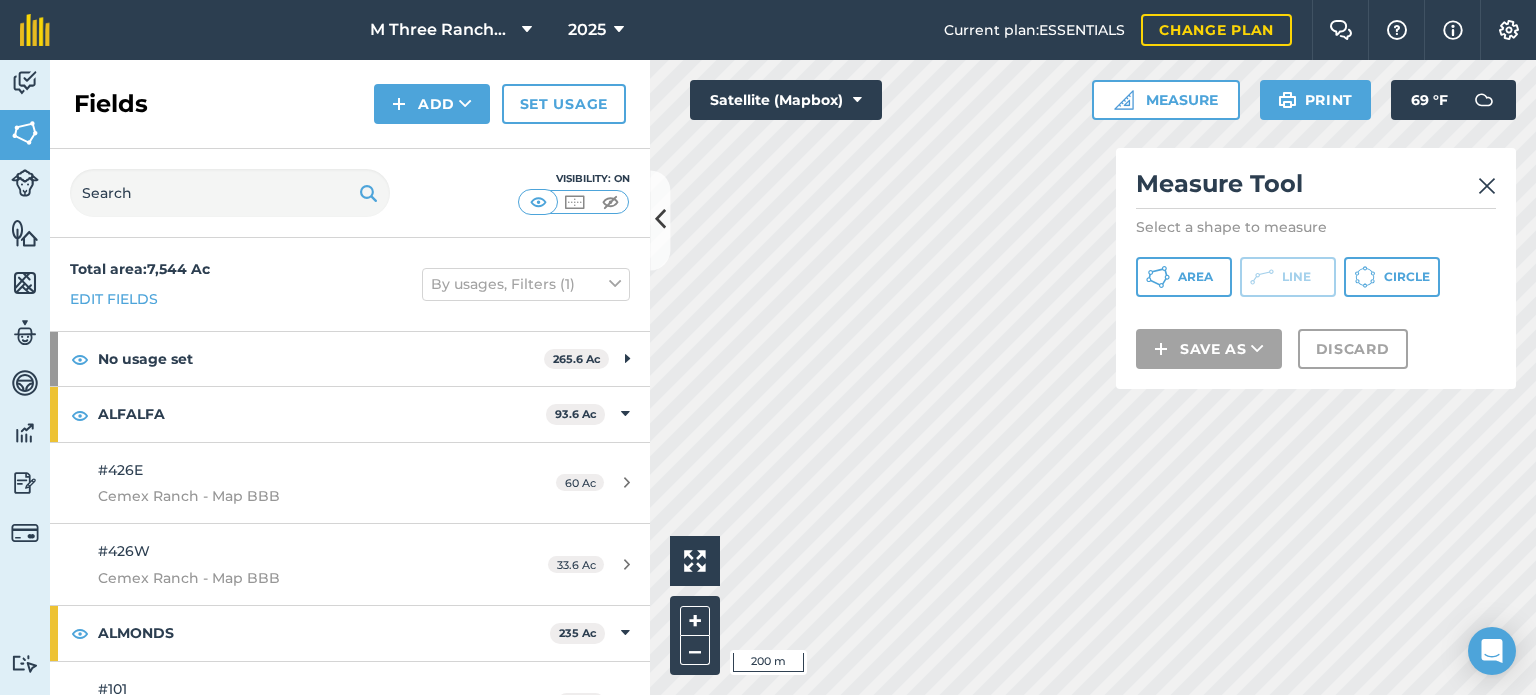 click at bounding box center [1487, 186] 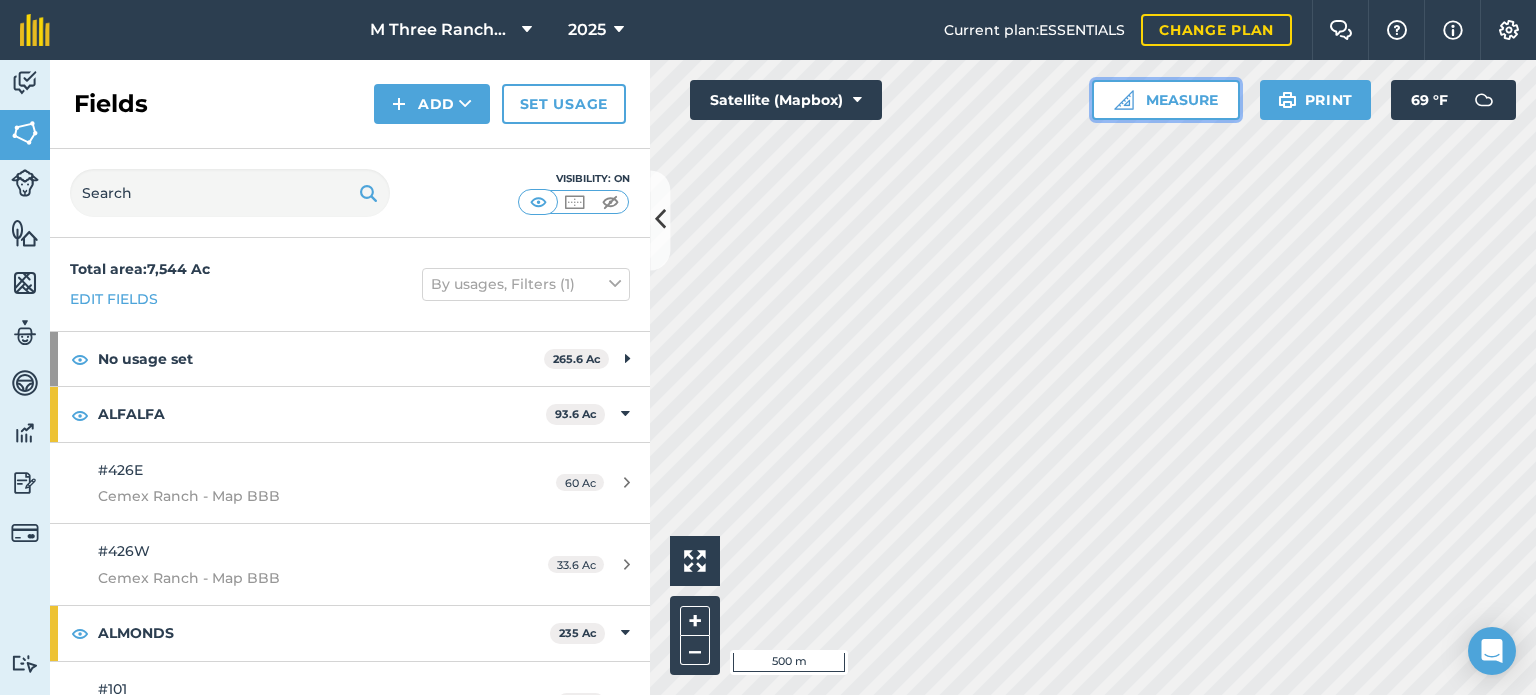 click on "Measure" at bounding box center [1166, 100] 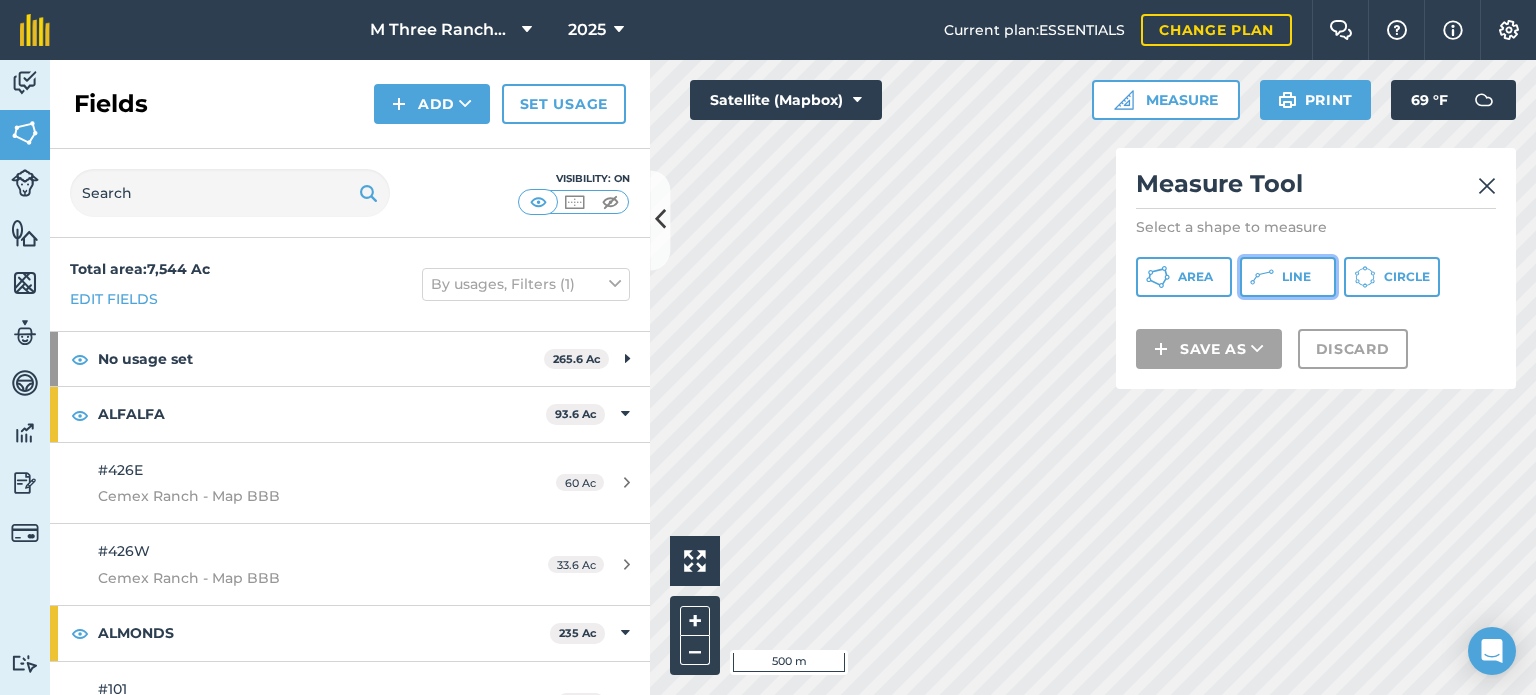 click on "Line" at bounding box center [1296, 277] 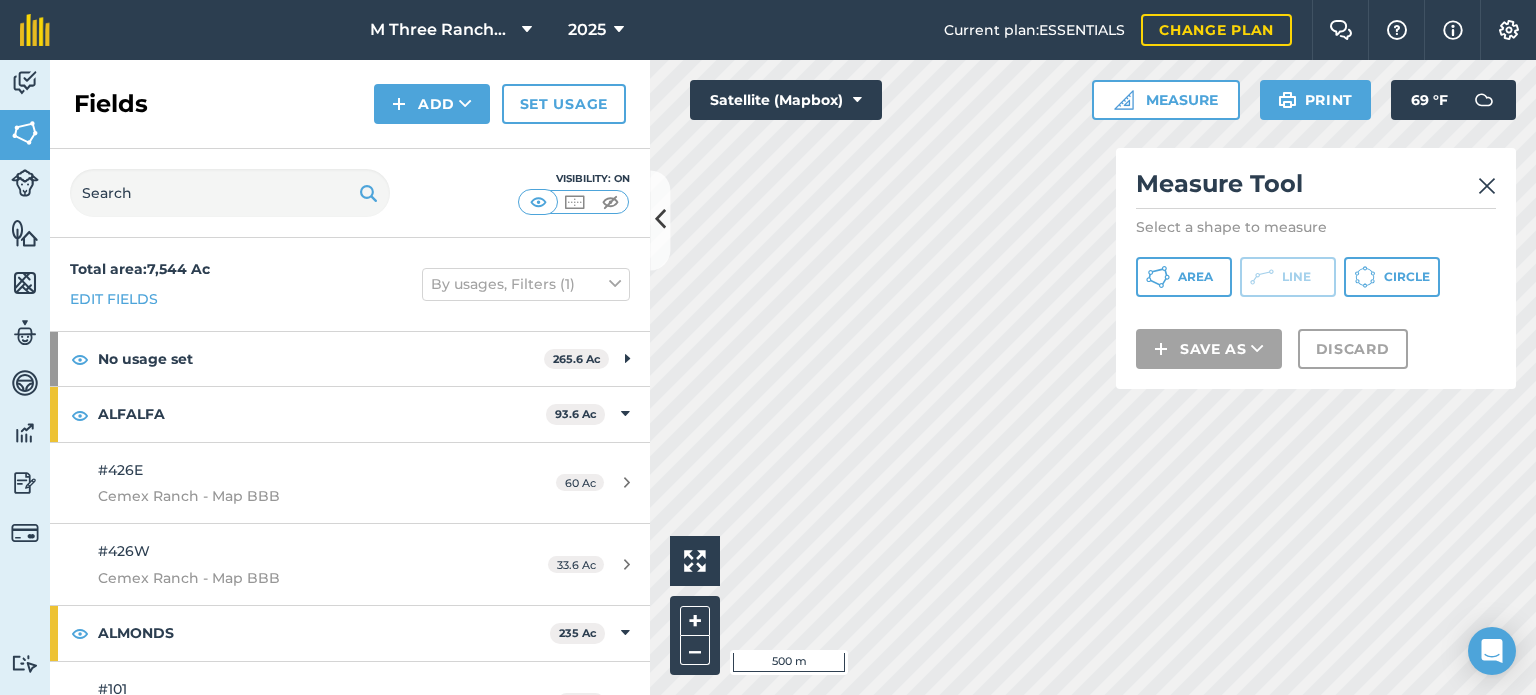 click at bounding box center [1487, 186] 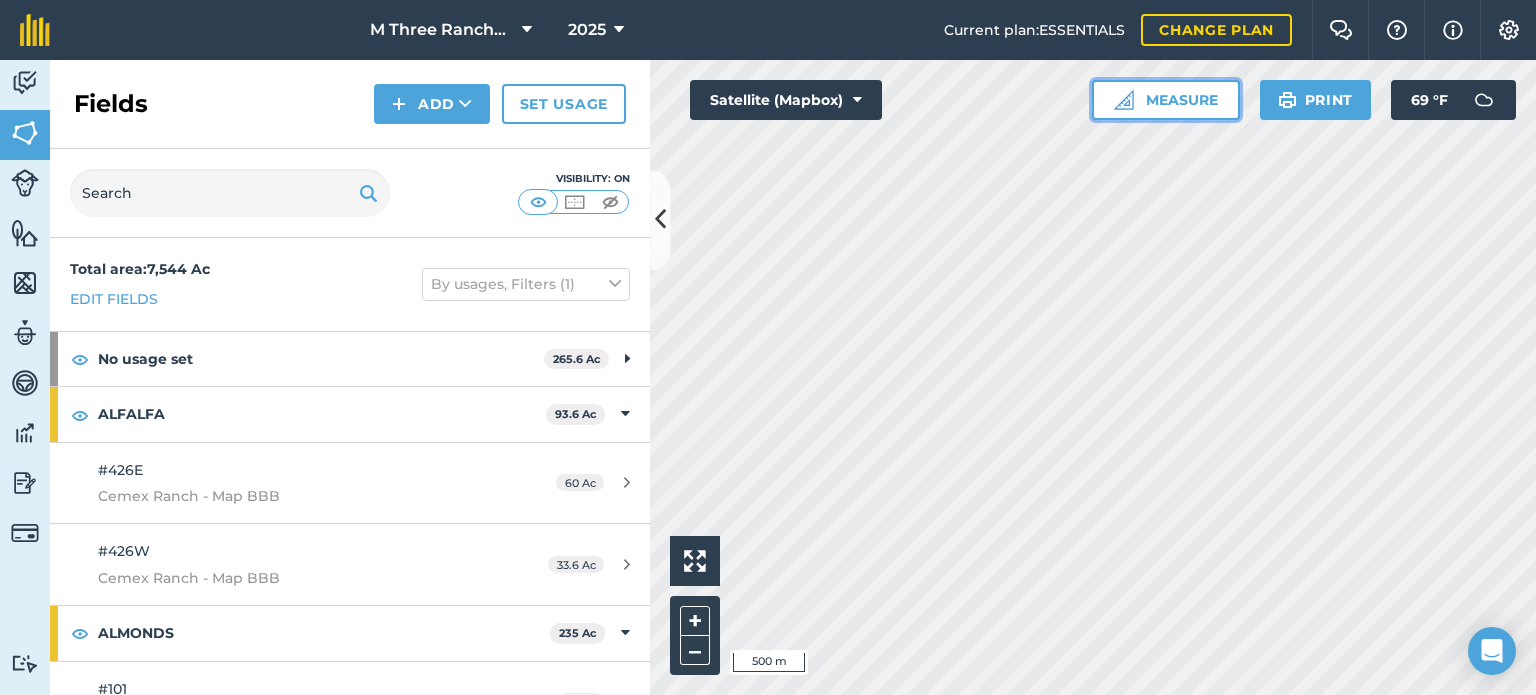 click on "Measure" at bounding box center [1166, 100] 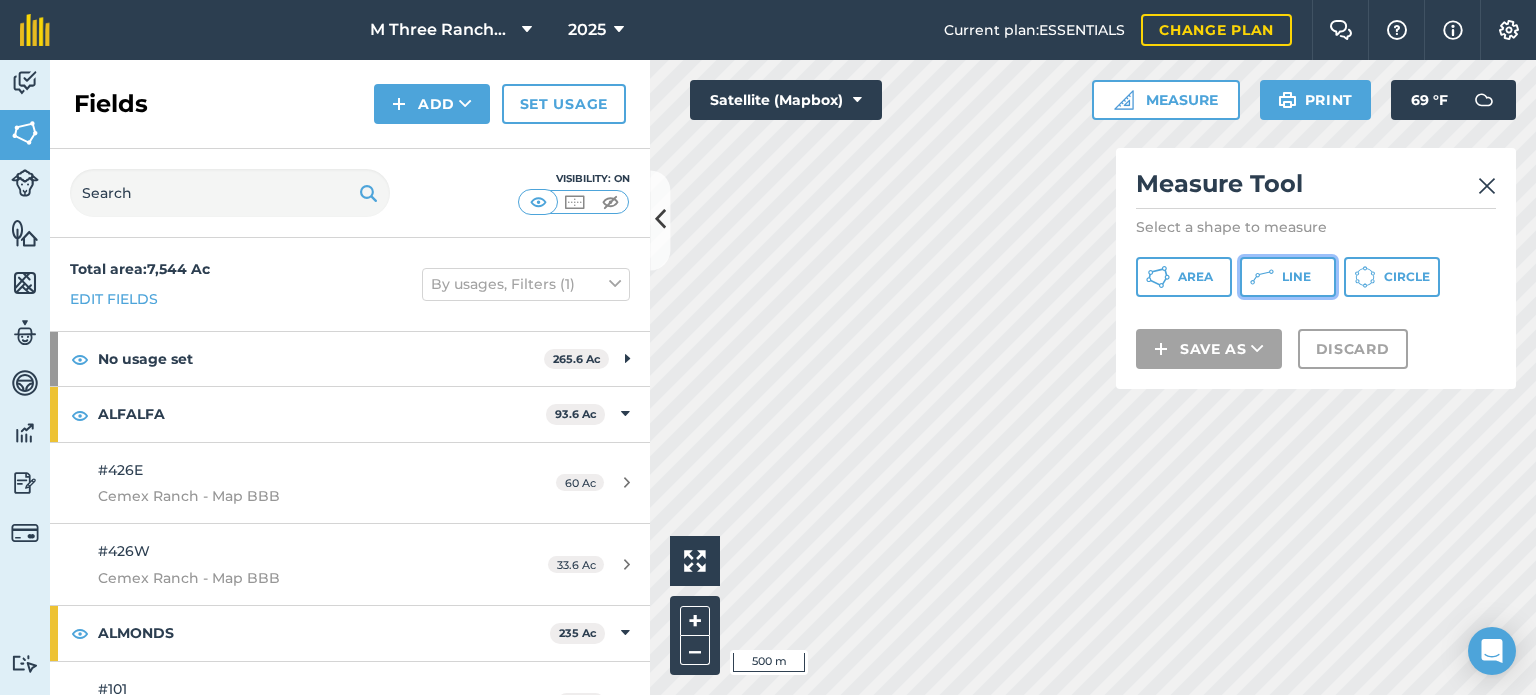 click on "Line" at bounding box center [1296, 277] 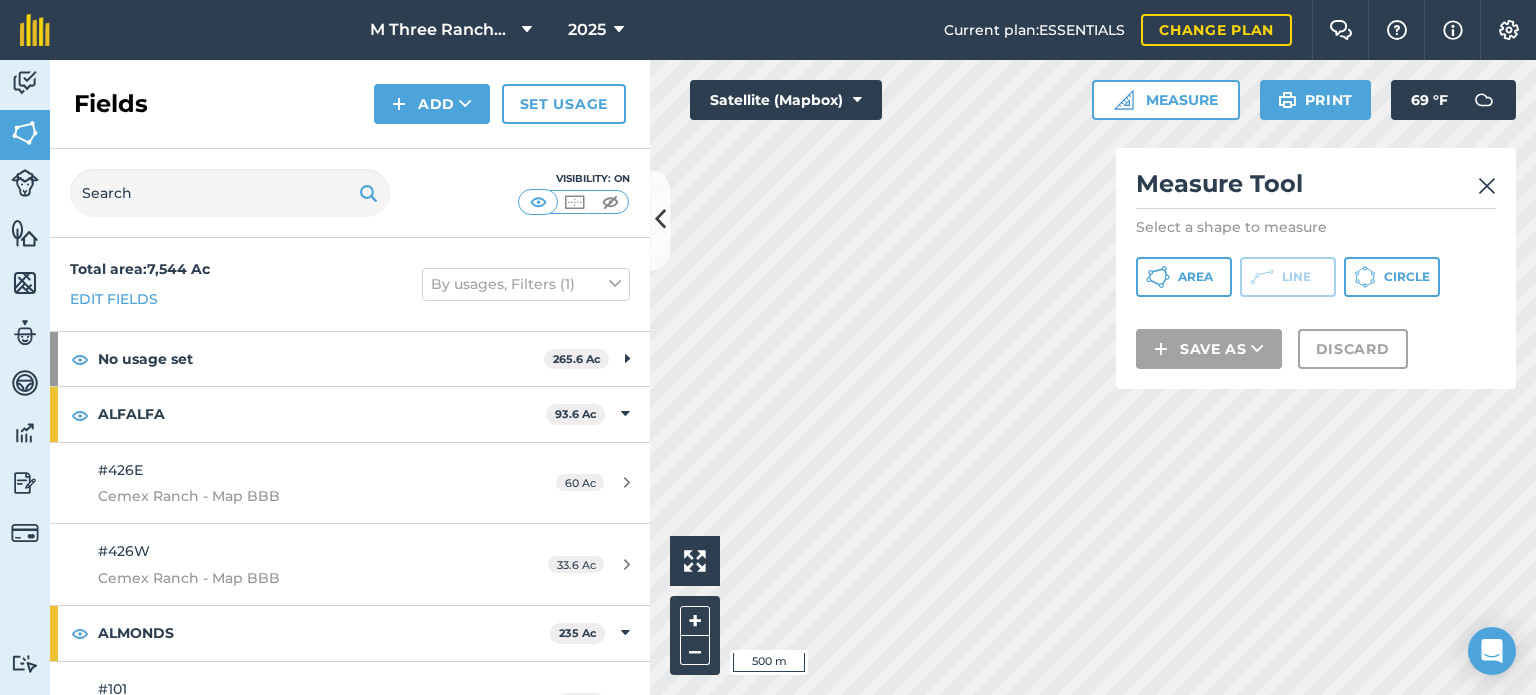 click on "Activity Fields Livestock Features Maps Team Vehicles Data Reporting Billing Tutorials Tutorials Fields   Add   Set usage Visibility: On Total area :  7,544   Ac Edit fields By usages, Filters (1) No usage set 265.6   Ac Field 1 18.03   Ac Field 10 3.001   Ac Field 11 1.399   Ac Field 12 4.19   Ac Field 13 3.603   Ac Field 14 0.5014   Ac Field 15 26.66   Ac Field 16 11.52   Ac Field 17 16.56   Ac Field 18 5.254   Ac Field 19 11.49   Ac Field 2 8.789   Ac Field 20 20.86   Ac Field 21 1.904   Ac Field 22 2.897   Ac Field 23 2.3   Ac Field 24 8.498   Ac Field 25 9.897   Ac Field 26 6.428   Ac Field 27 1.204   Ac Field 28 0.7046   Ac Field 29 5.195   Ac Field 3 19.91   Ac Field 30 3.09   Ac Field 31 5.196   Ac Field 32 4.387   Ac Field 33 2.897   Ac Field 34 1.754   Ac Field 35 1.302   Ac Field 36 0.3968   Ac Field 4 5.4   Ac Field 5 9.807   Ac Field 6 17.99   Ac Field 7 17.3   Ac Field 8 4.302   Ac Field 9 0.9905   Ac ALFALFA 93.6   Ac #426E Cemex Ranch - Map BBB 60   Ac #426W Cemex Ranch - Map BBB 33.6   Ac 235" at bounding box center (768, 377) 